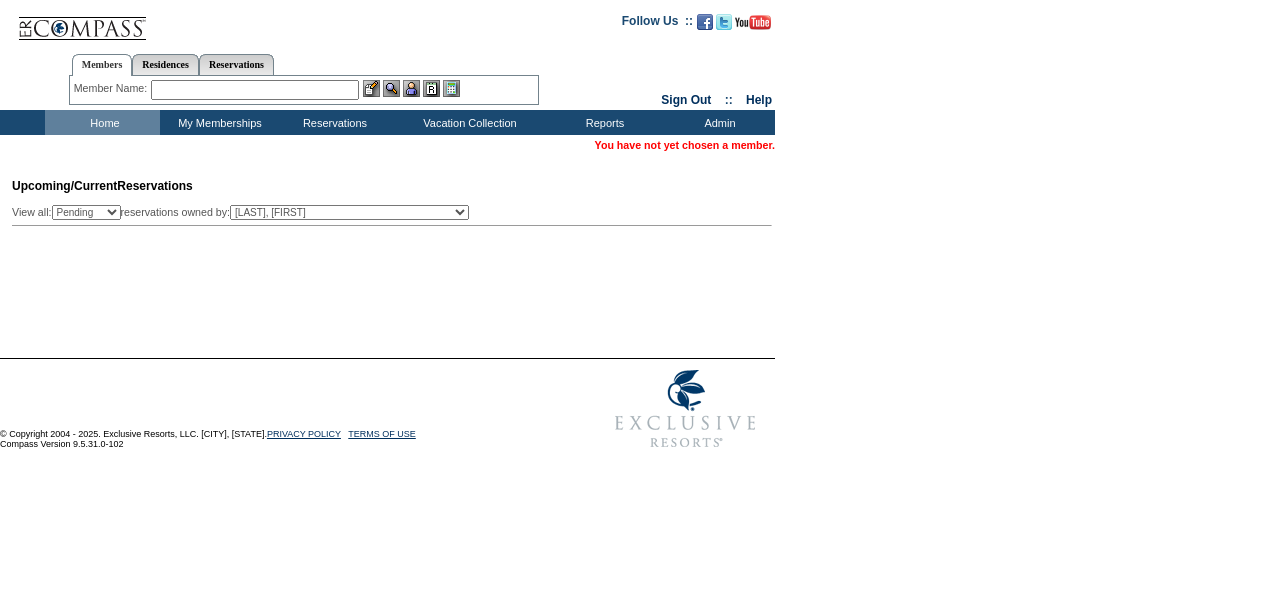 scroll, scrollTop: 0, scrollLeft: 0, axis: both 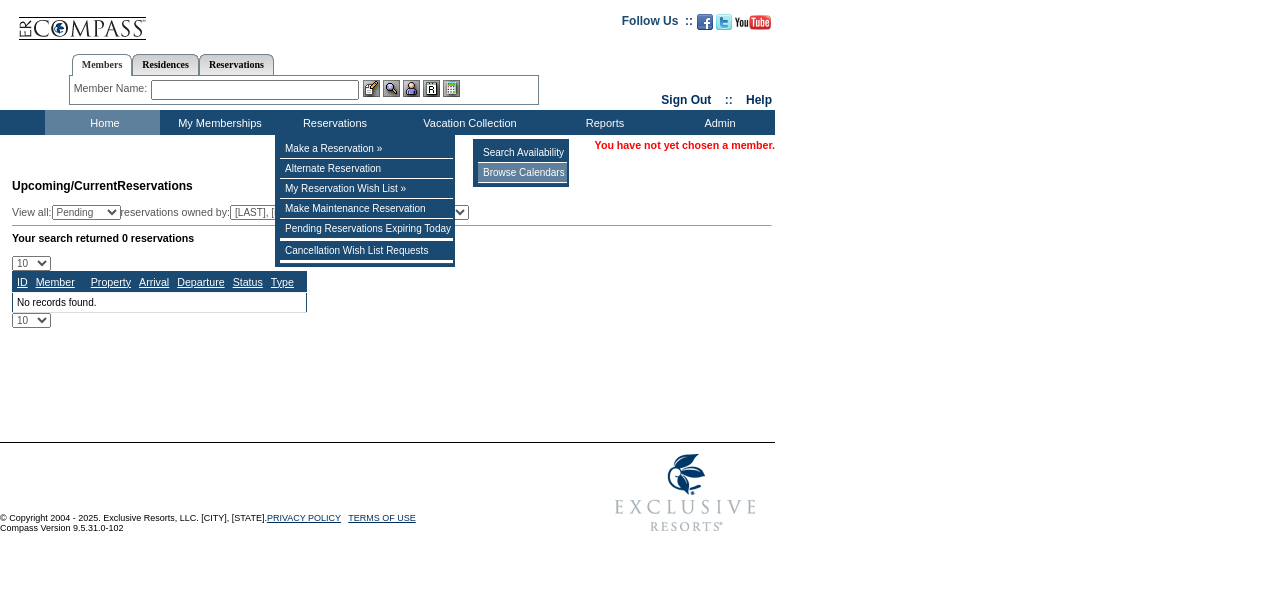 click on "Browse Calendars" at bounding box center [522, 173] 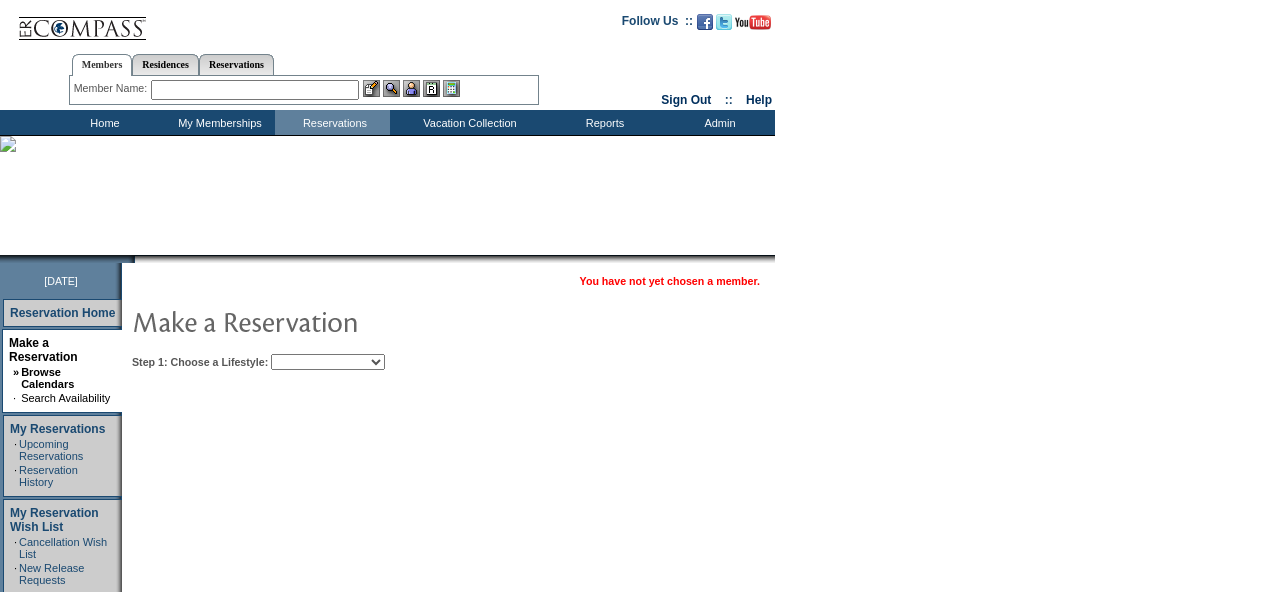 scroll, scrollTop: 0, scrollLeft: 0, axis: both 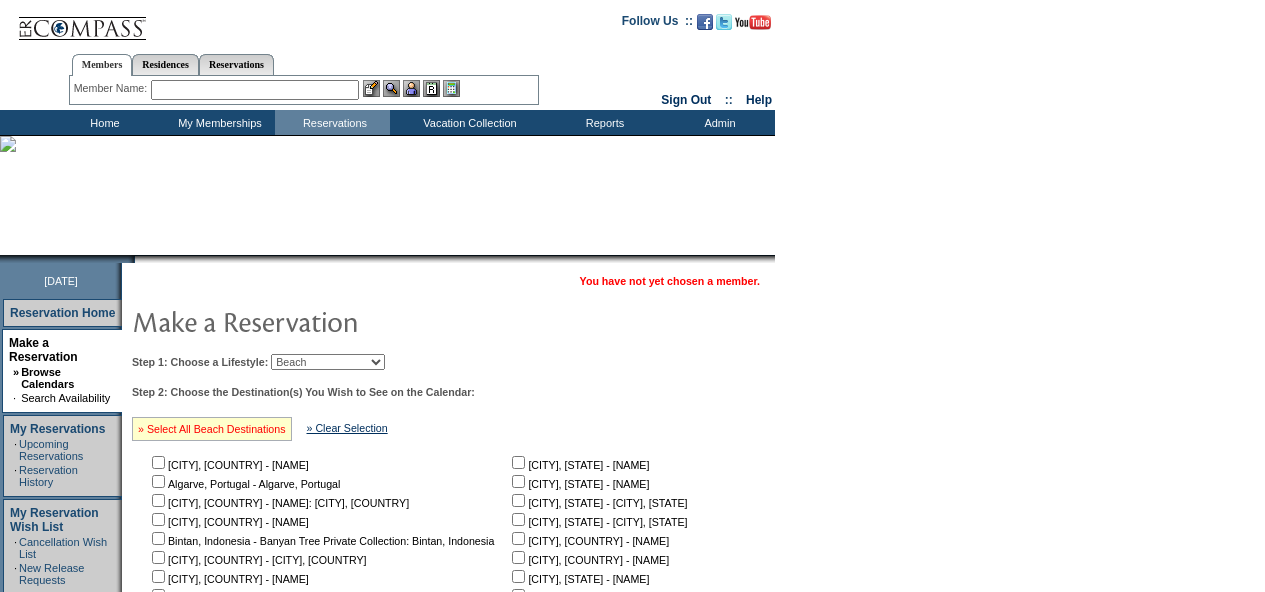 click on "» Select All Beach Destinations" at bounding box center [212, 429] 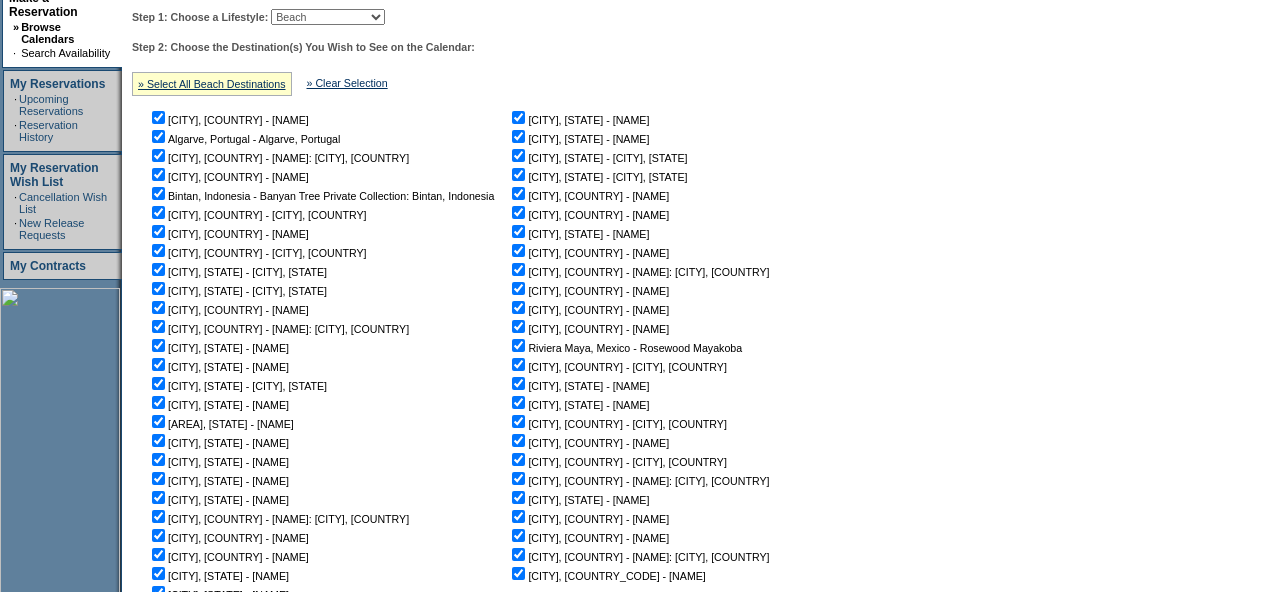 scroll, scrollTop: 602, scrollLeft: 0, axis: vertical 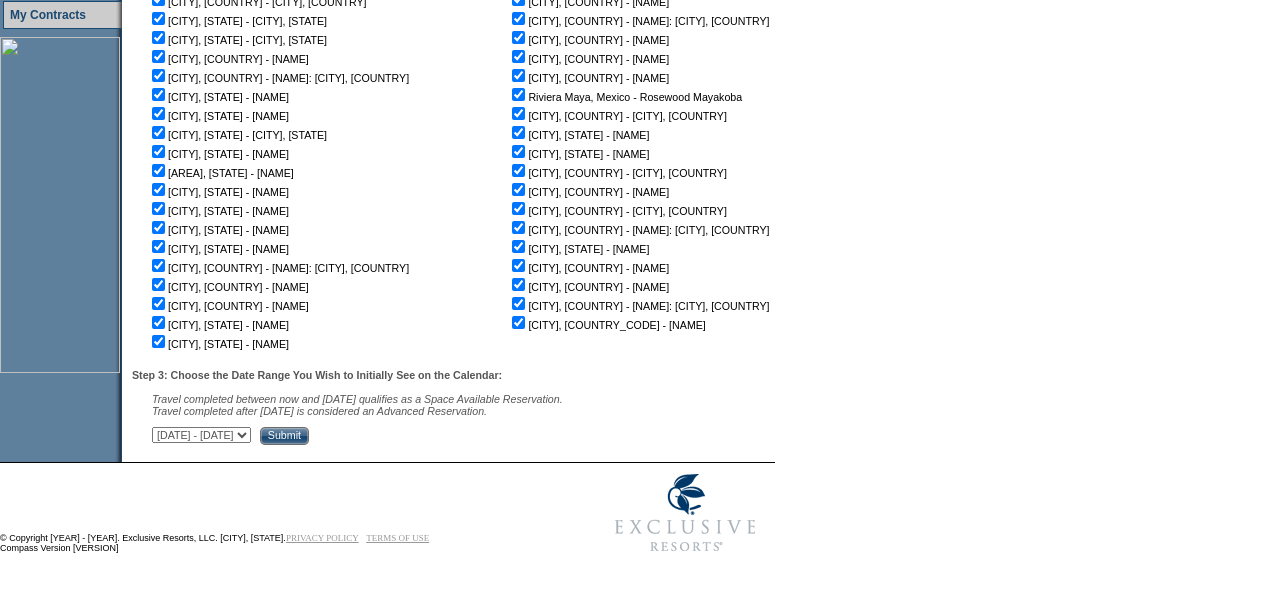 click on "July 1, 2025 - August 15, 2025
August 16, 2025 - September 29, 2025
September 30, 2025 - November 13, 2025
November 14, 2025 - December 28, 2025
December 29, 2025 - February 11, 2026
February 12, 2026 - March 28, 2026
March 29, 2026 - May 12, 2026
May 13, 2026 - June 26, 2026
June 27, 2026 - August 10, 2026
August 11, 2026 - September 24, 2026
September 25, 2026 - November 8, 2026
November 9, 2026 - December 23, 2026
December 24, 2026 - February 6, 2027
February 7, 2027 - March 23, 2027
March 24, 2027 - May 7, 2027
May 8, 2027 - June 21, 2027
June 22, 2027 - August 5, 2027
August 6, 2027 - August 7, 2027" at bounding box center (201, 435) 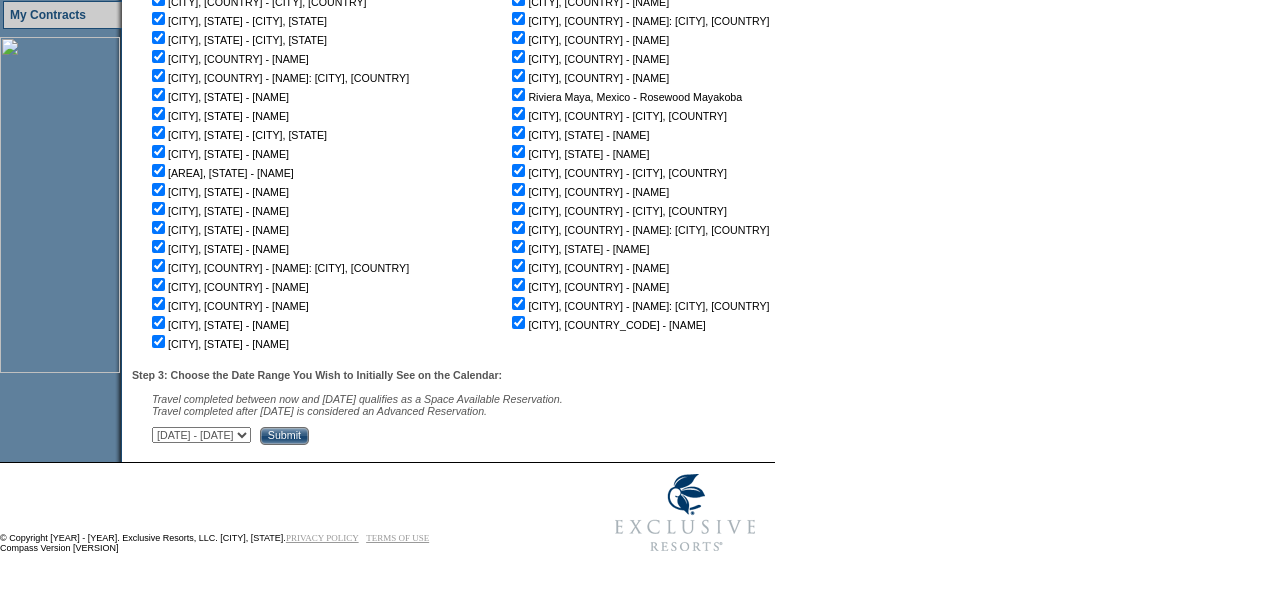 click on "Submit" at bounding box center [284, 436] 